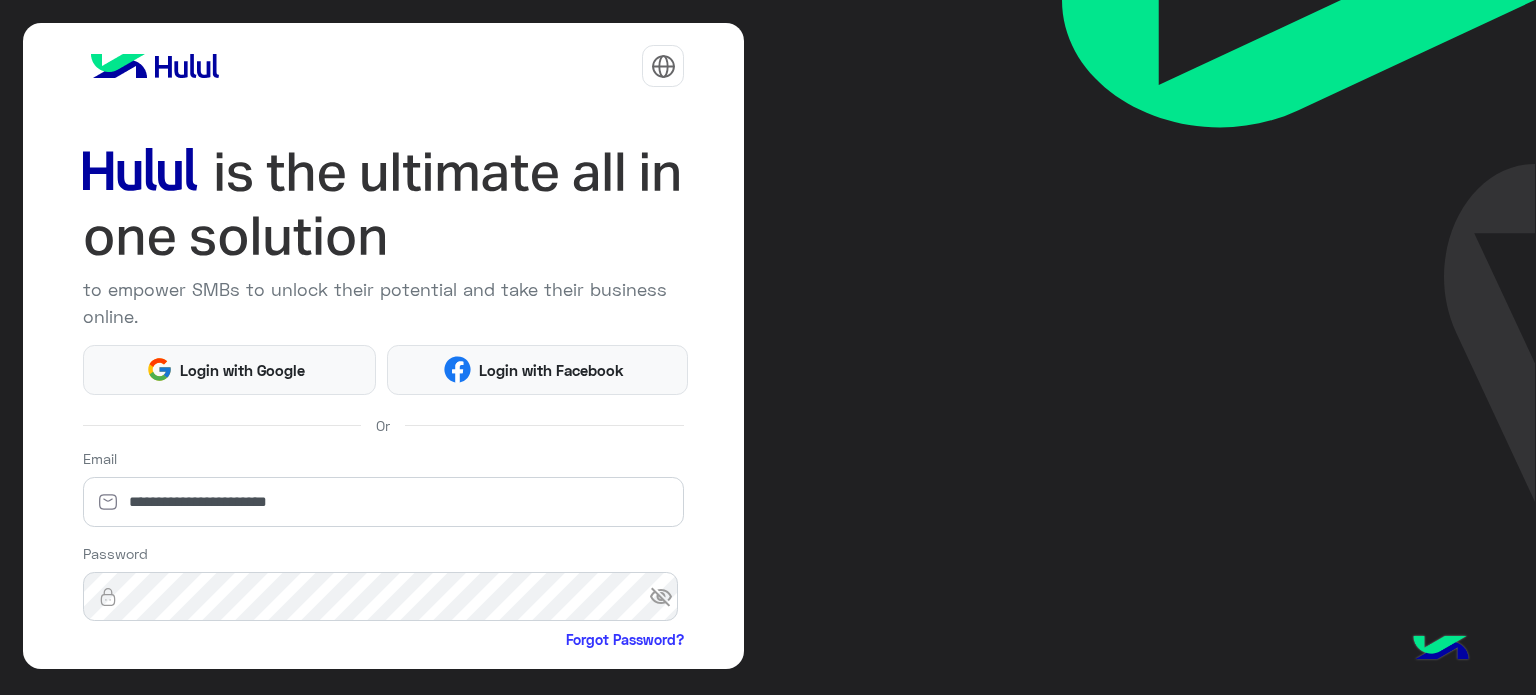 scroll, scrollTop: 0, scrollLeft: 0, axis: both 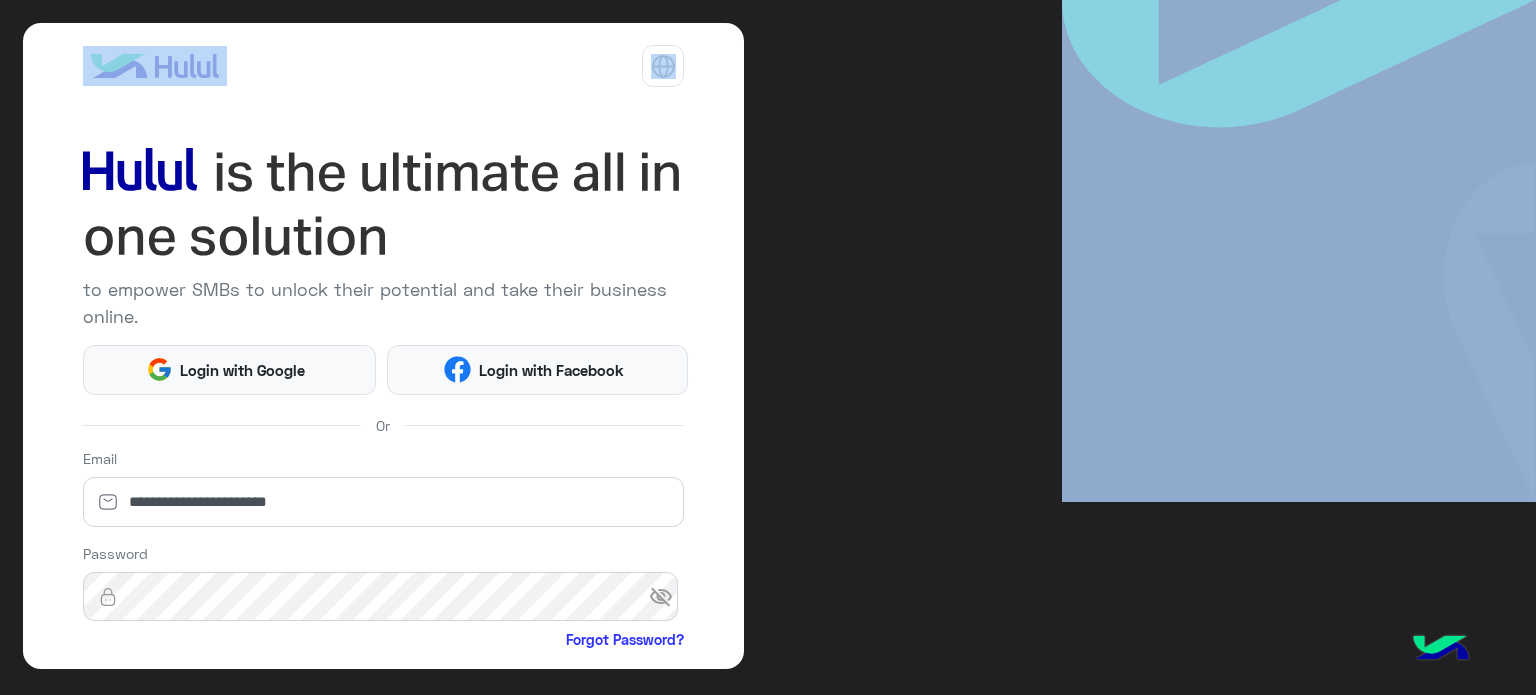click on "**********" at bounding box center [768, 347] 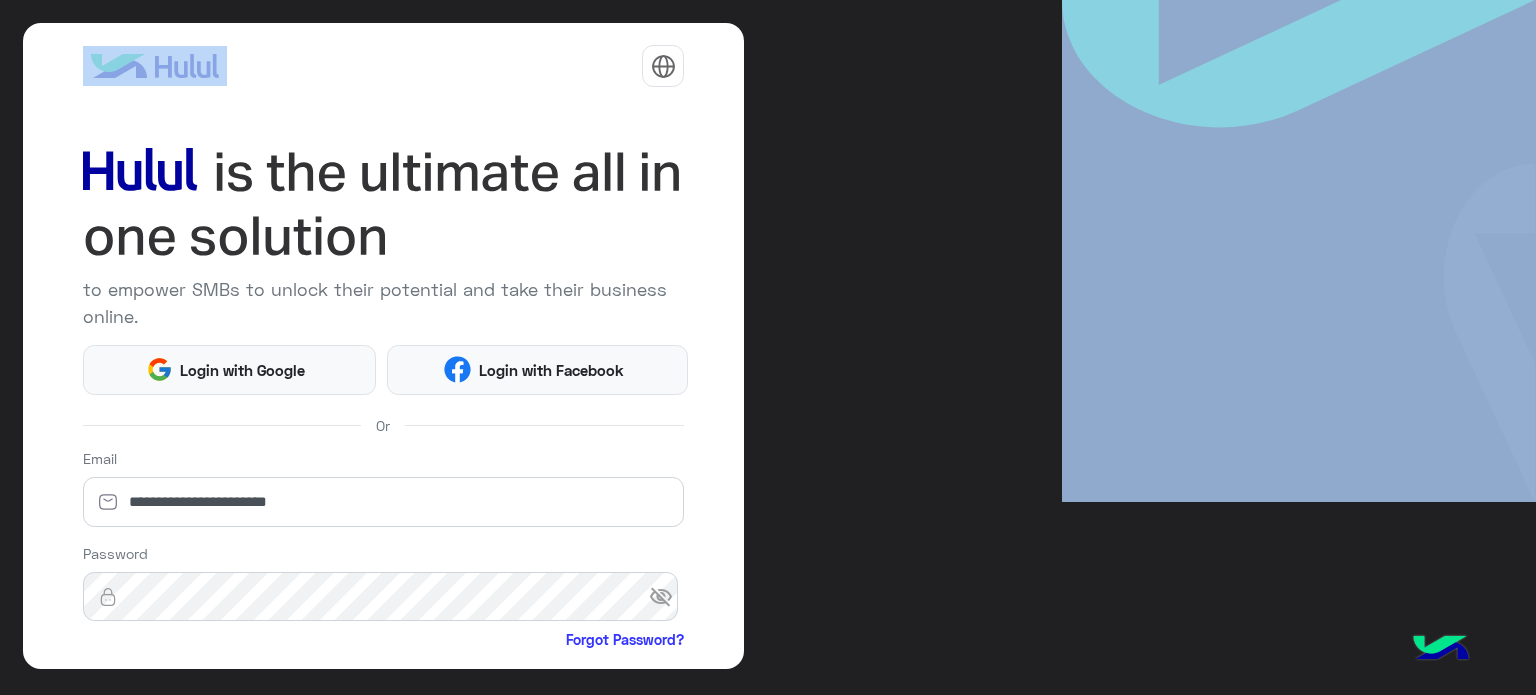 click on "**********" at bounding box center [768, 347] 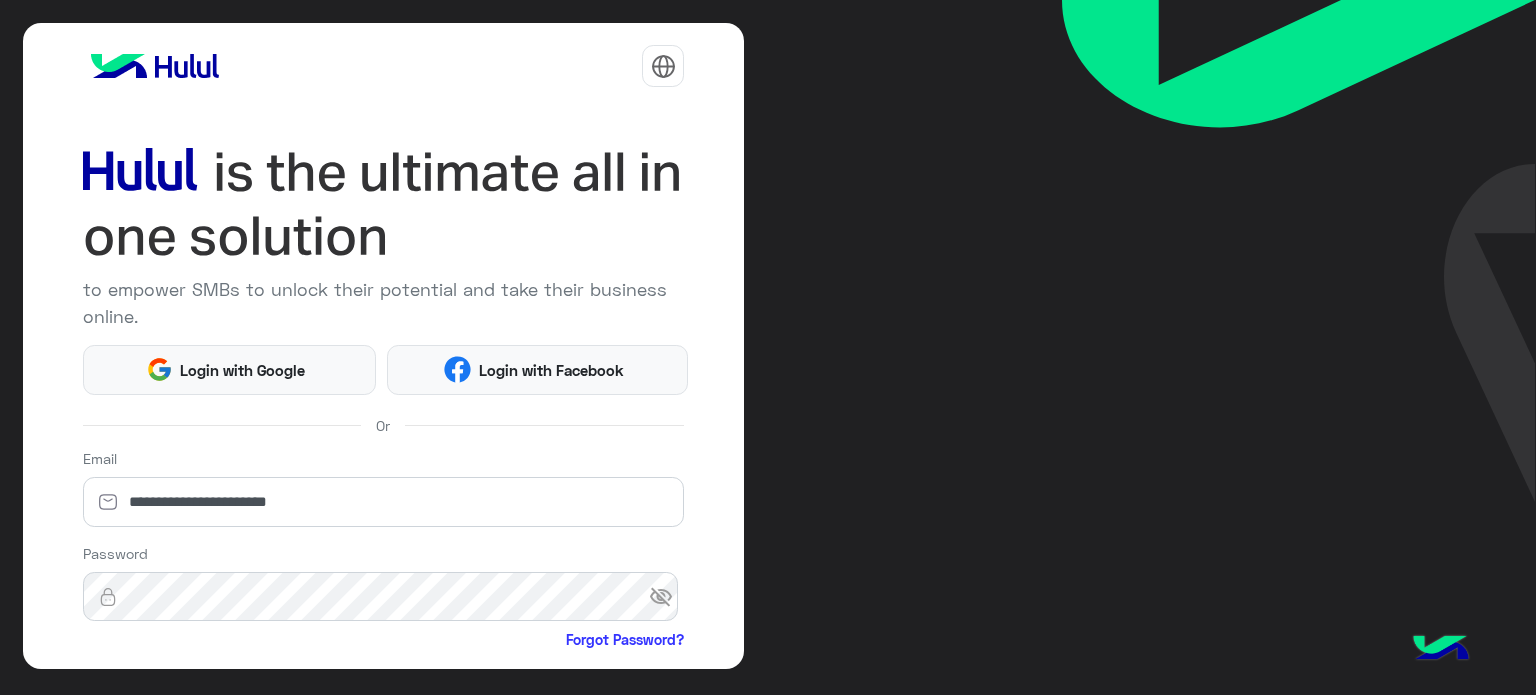 click on "**********" at bounding box center [768, 347] 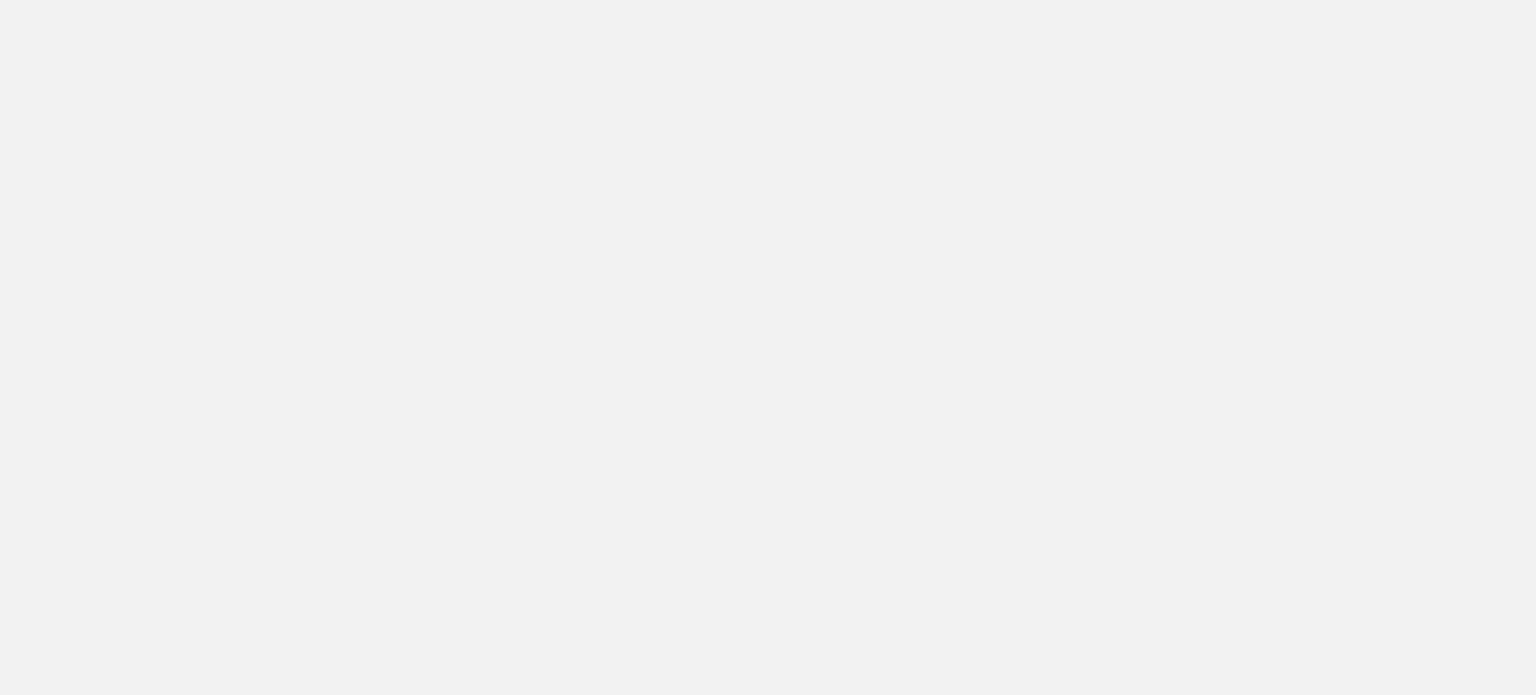 scroll, scrollTop: 0, scrollLeft: 0, axis: both 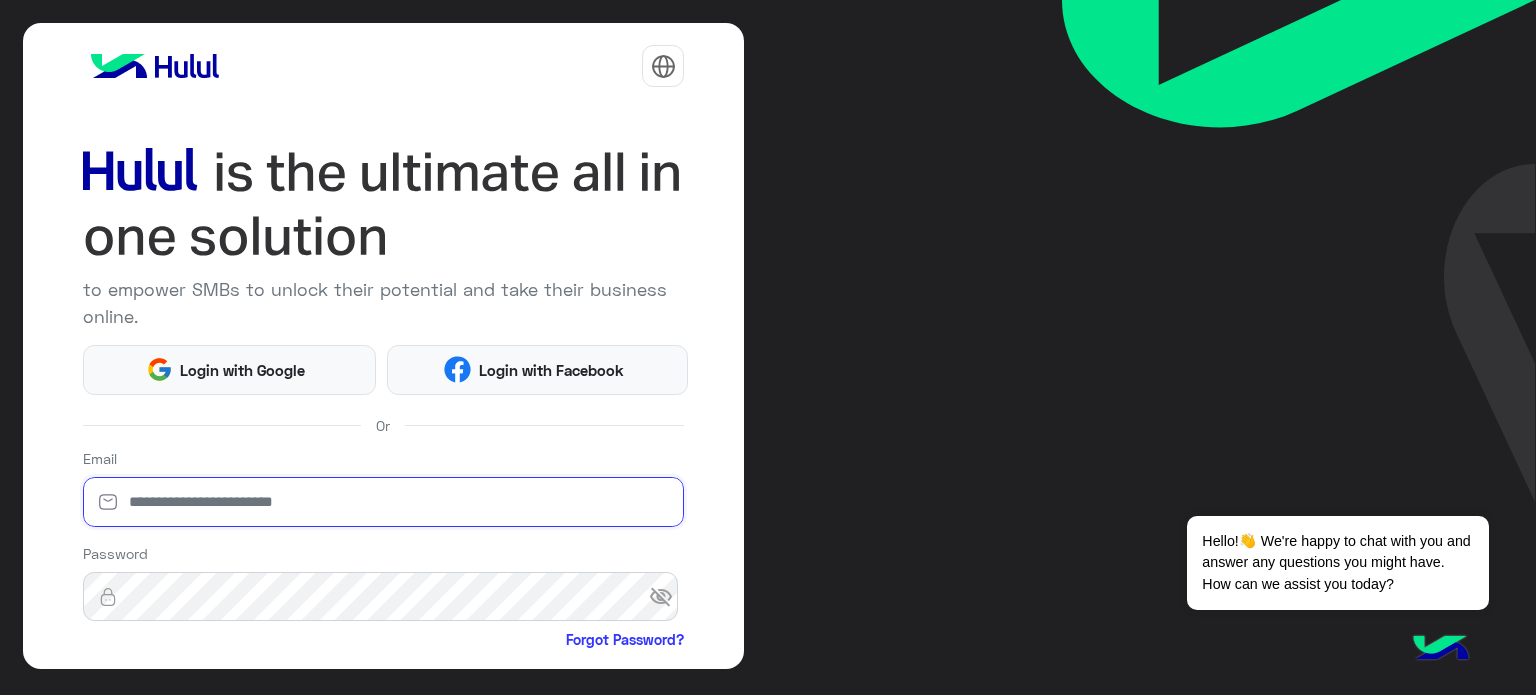 type on "**********" 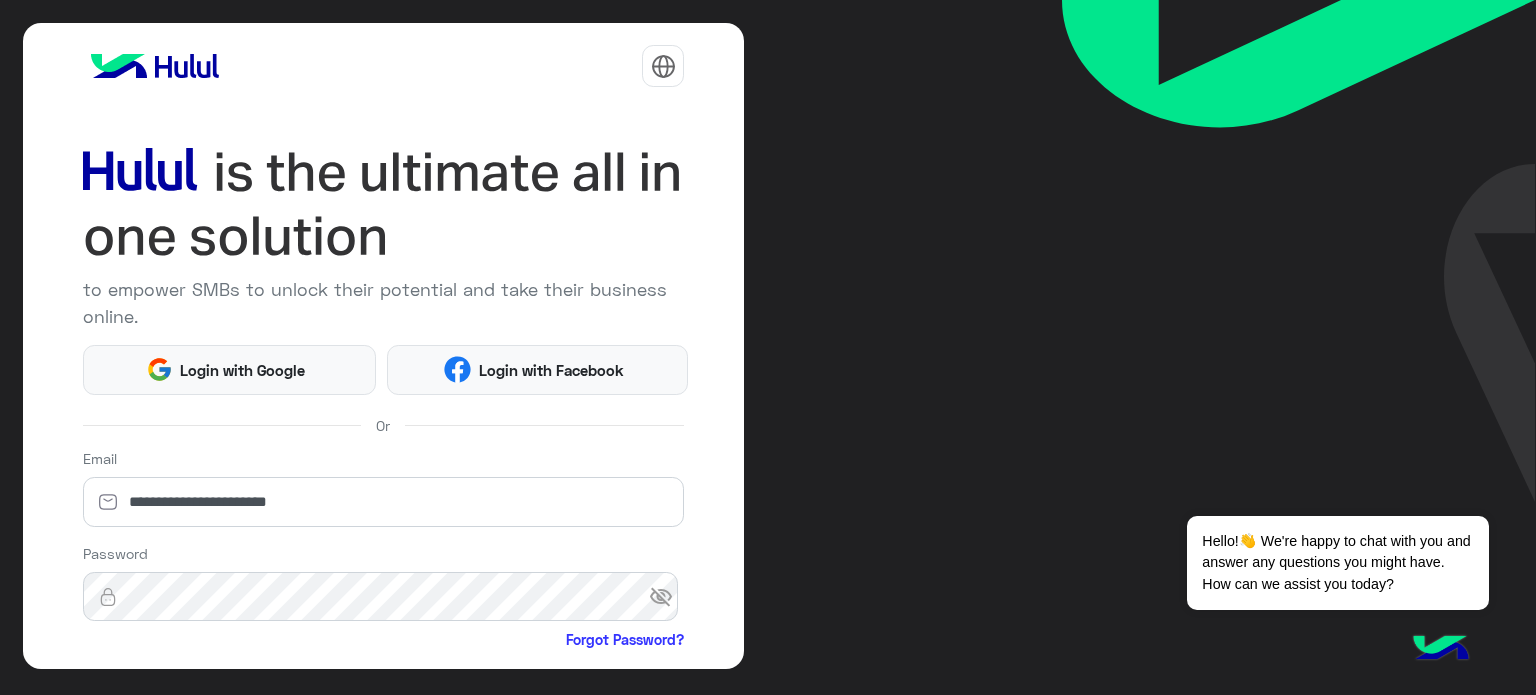 click on "**********" 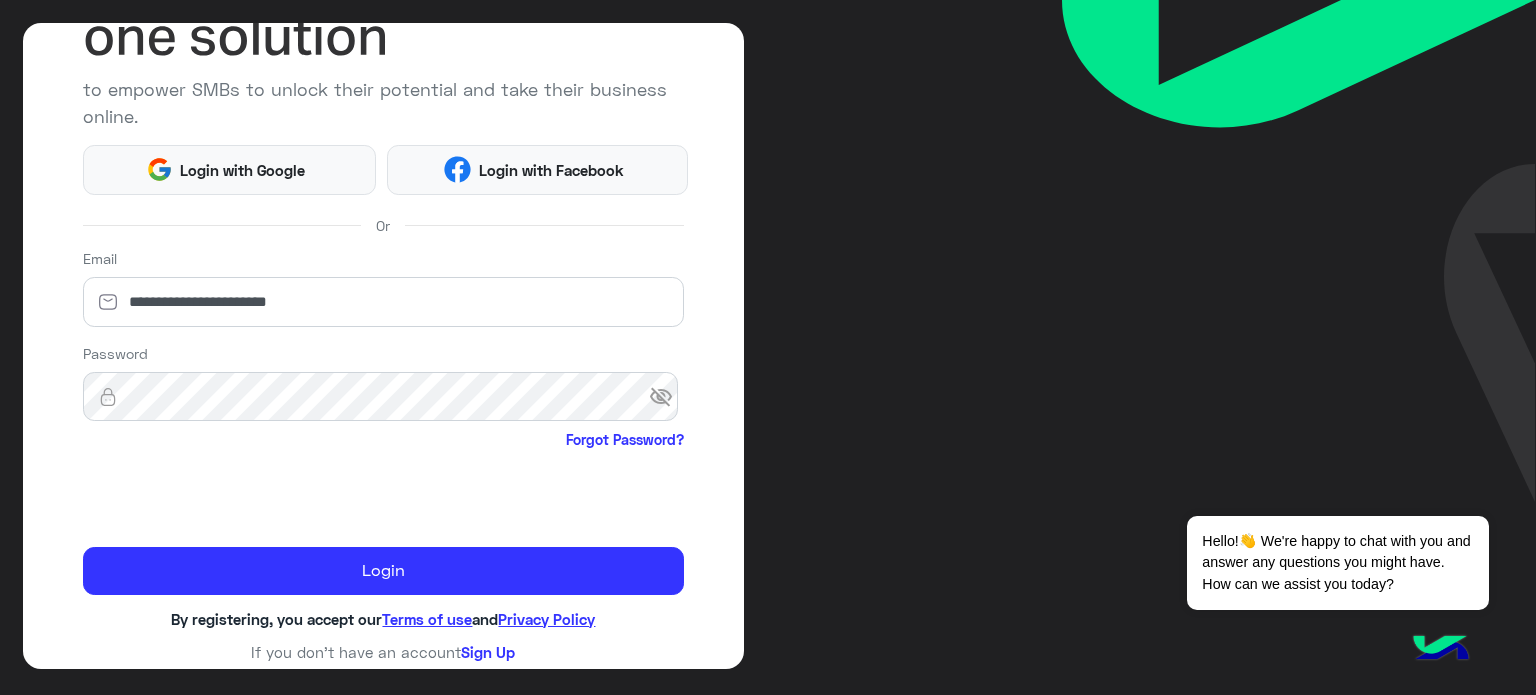 scroll, scrollTop: 204, scrollLeft: 0, axis: vertical 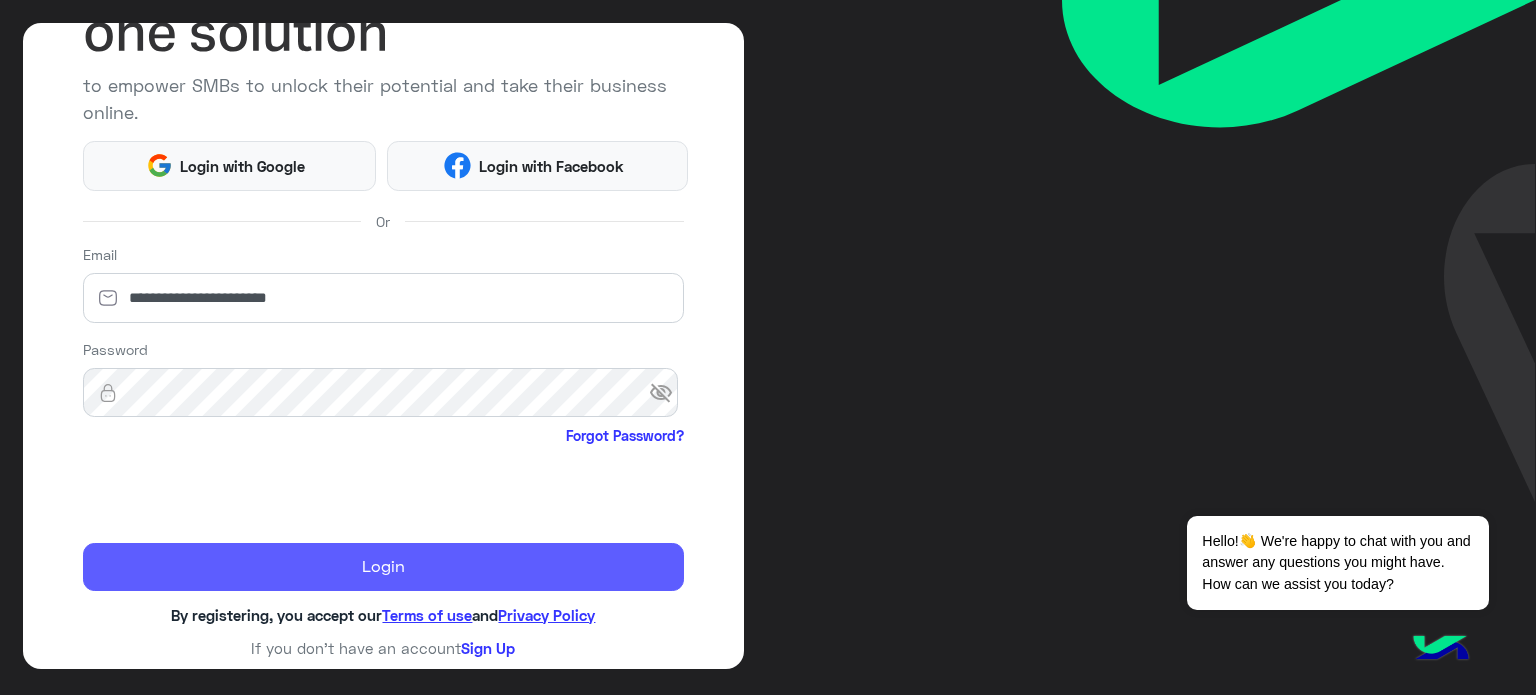 click on "Login" 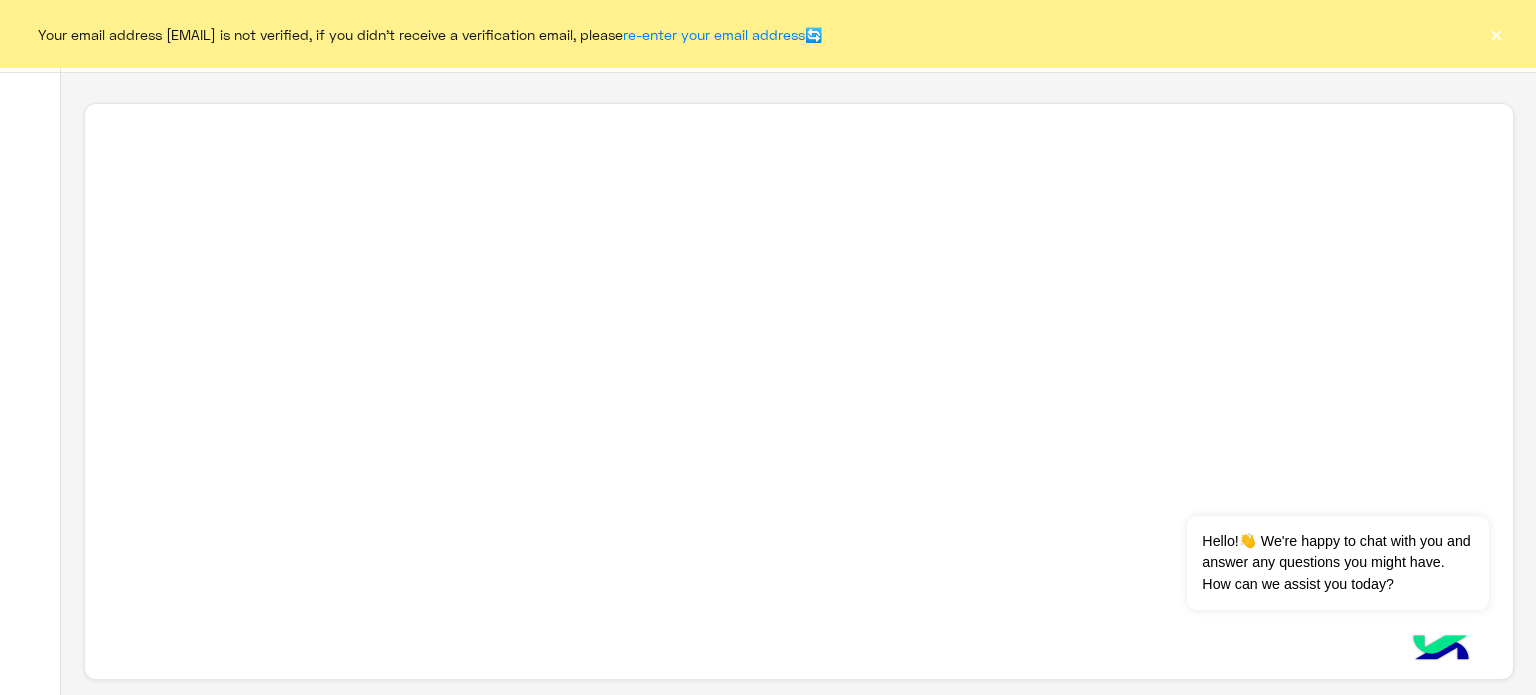 click on "×" 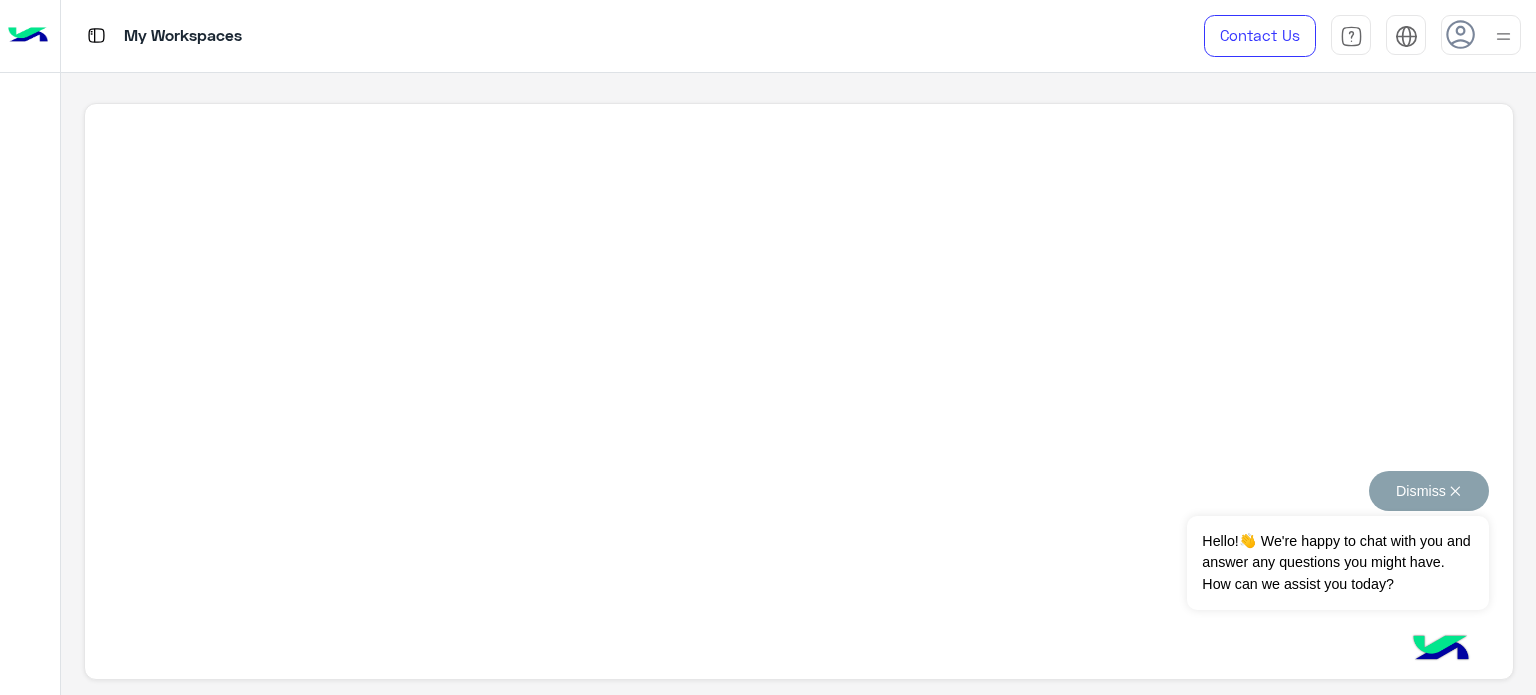 click on "Dismiss ✕" at bounding box center (1429, 491) 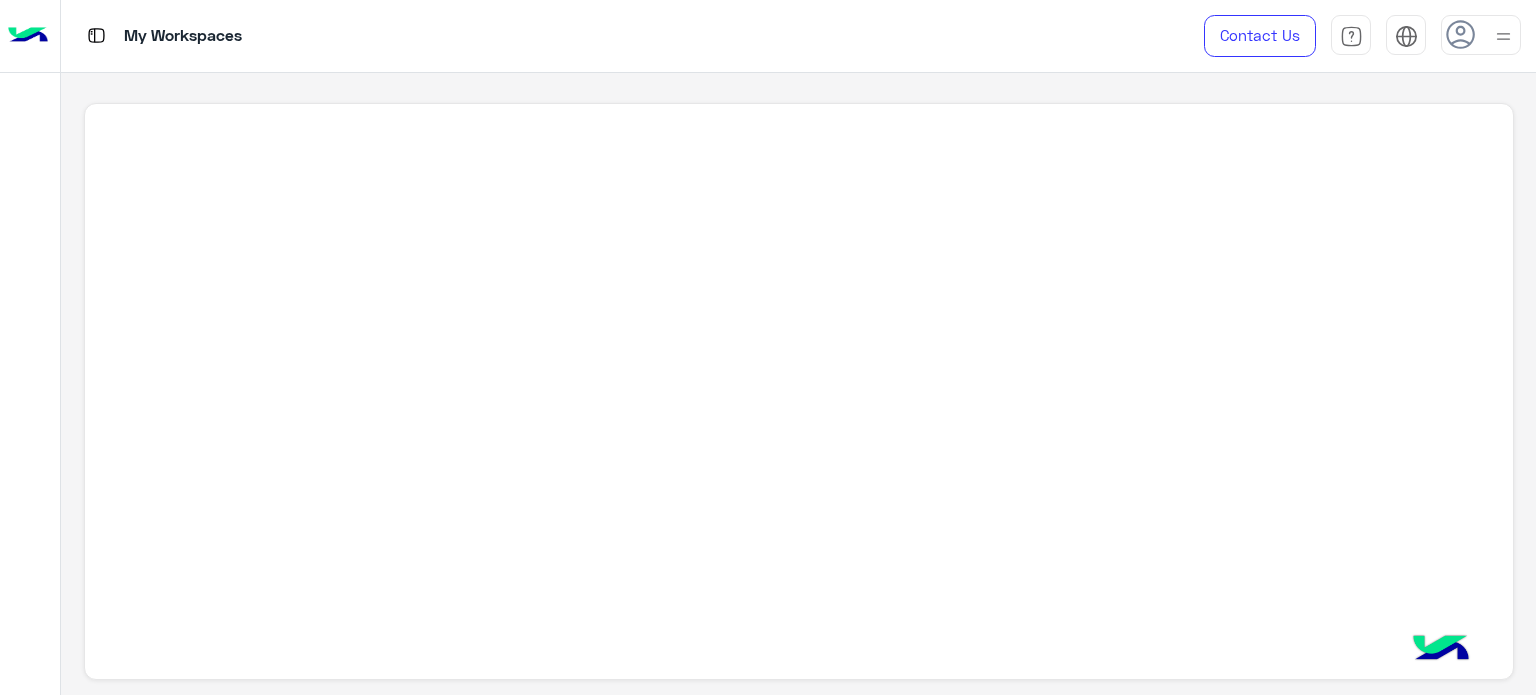 click 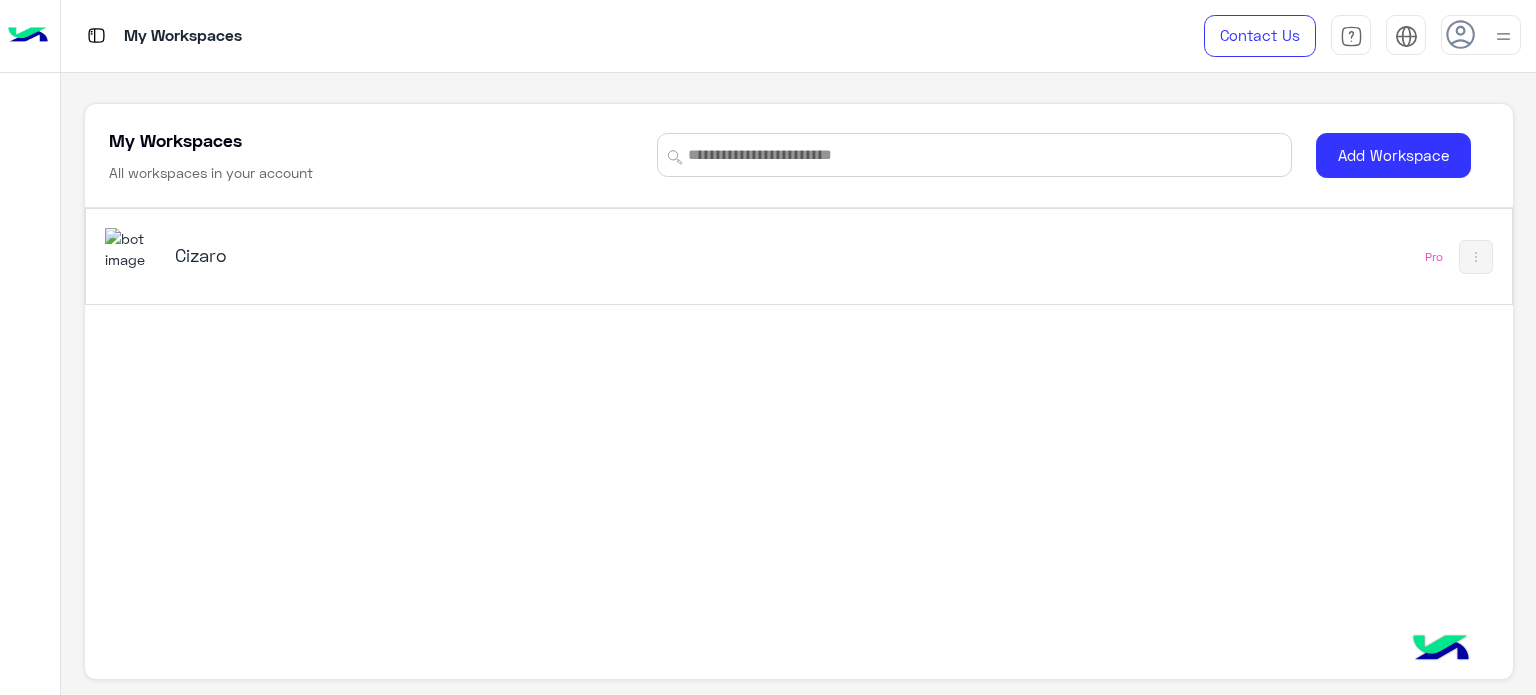click on "Cizaro" at bounding box center (521, 257) 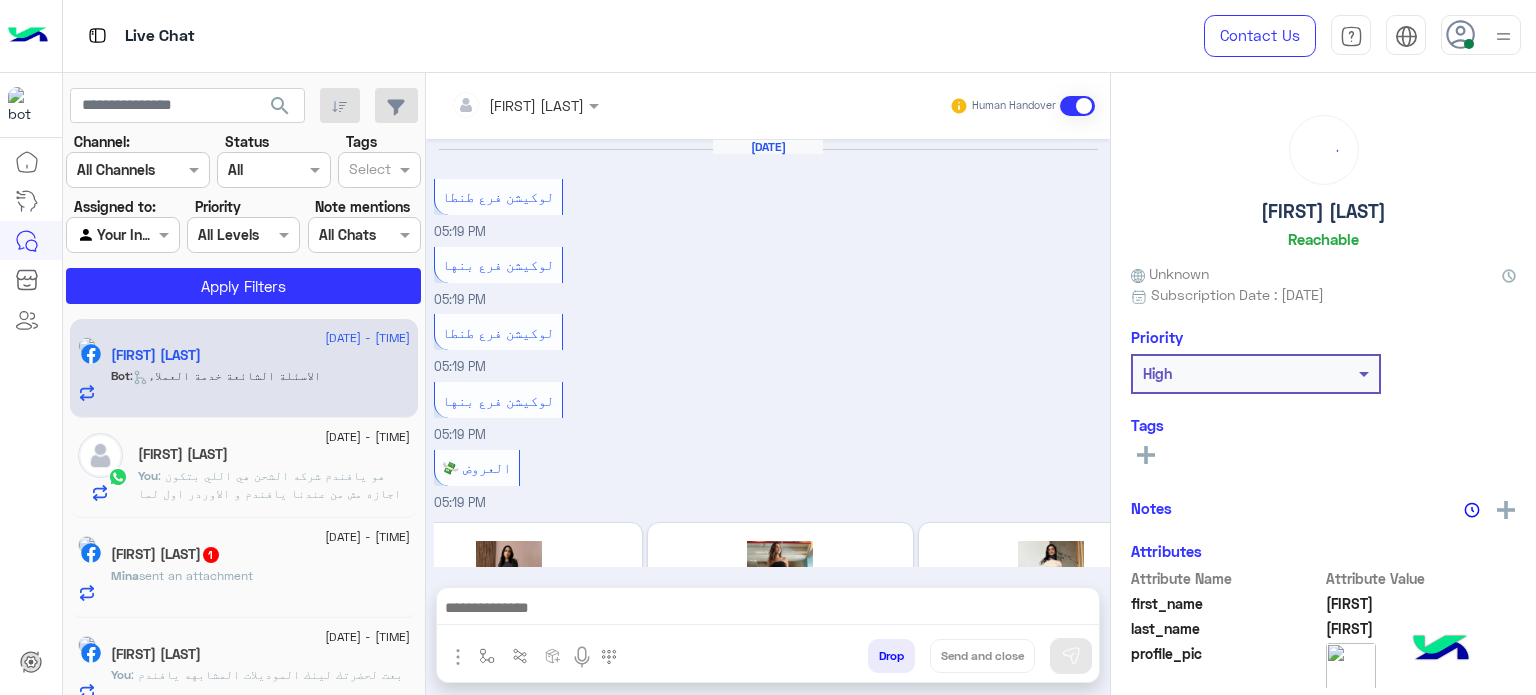 scroll, scrollTop: 762, scrollLeft: 0, axis: vertical 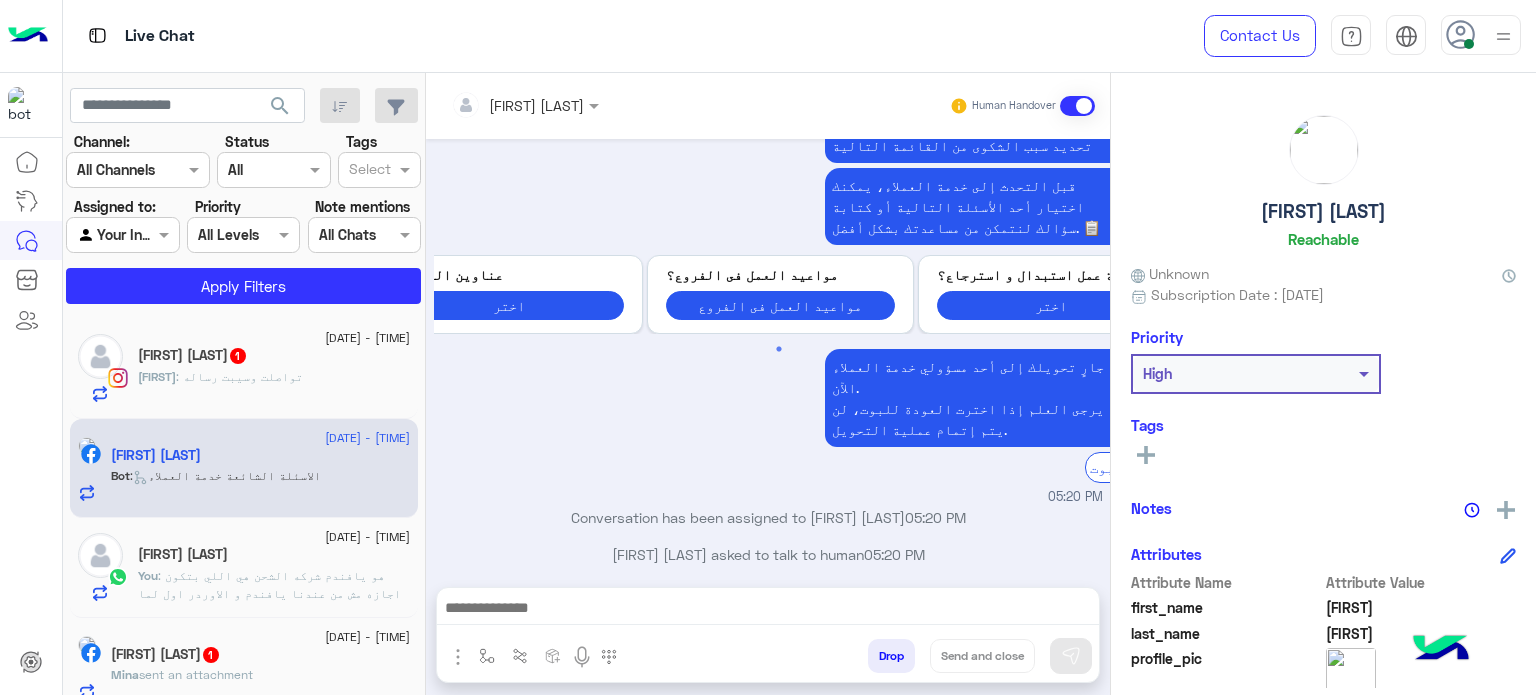 click on "Live Chat" at bounding box center [554, 36] 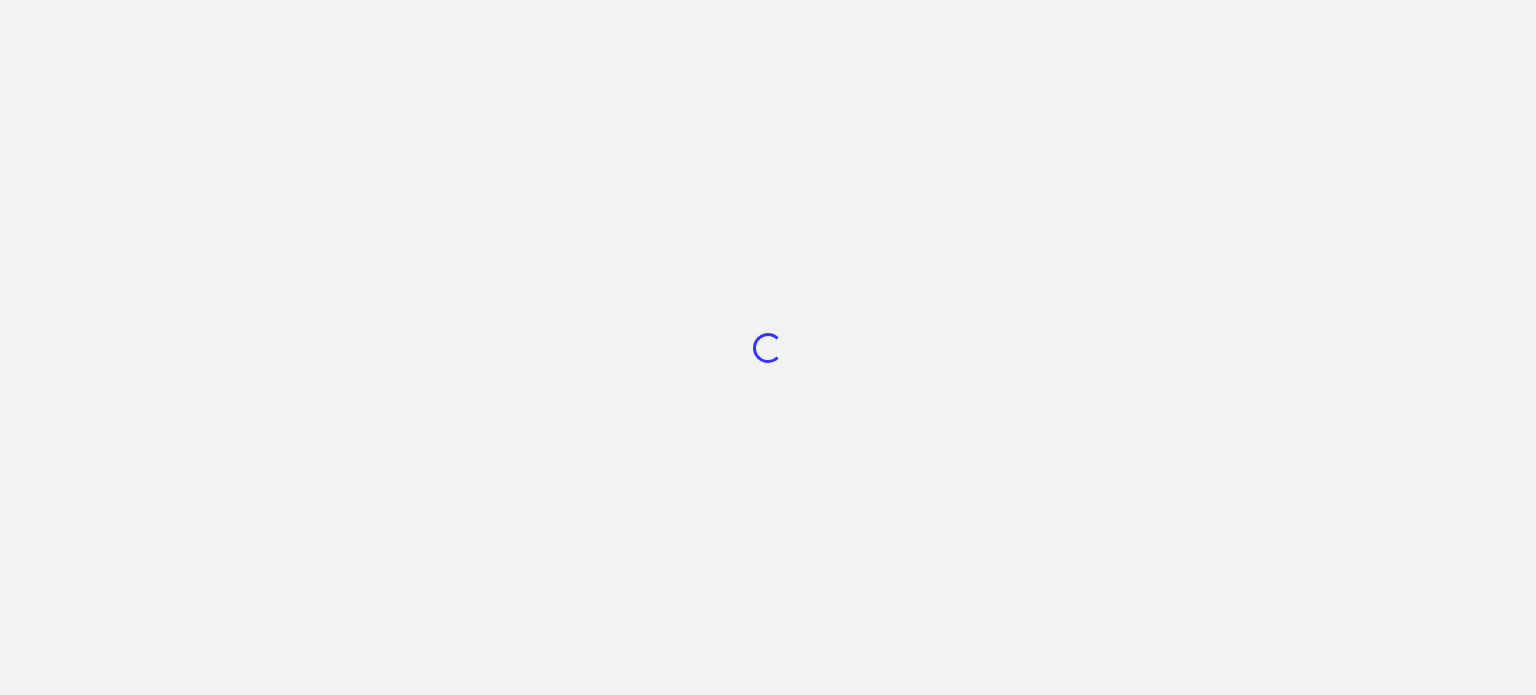 scroll, scrollTop: 0, scrollLeft: 0, axis: both 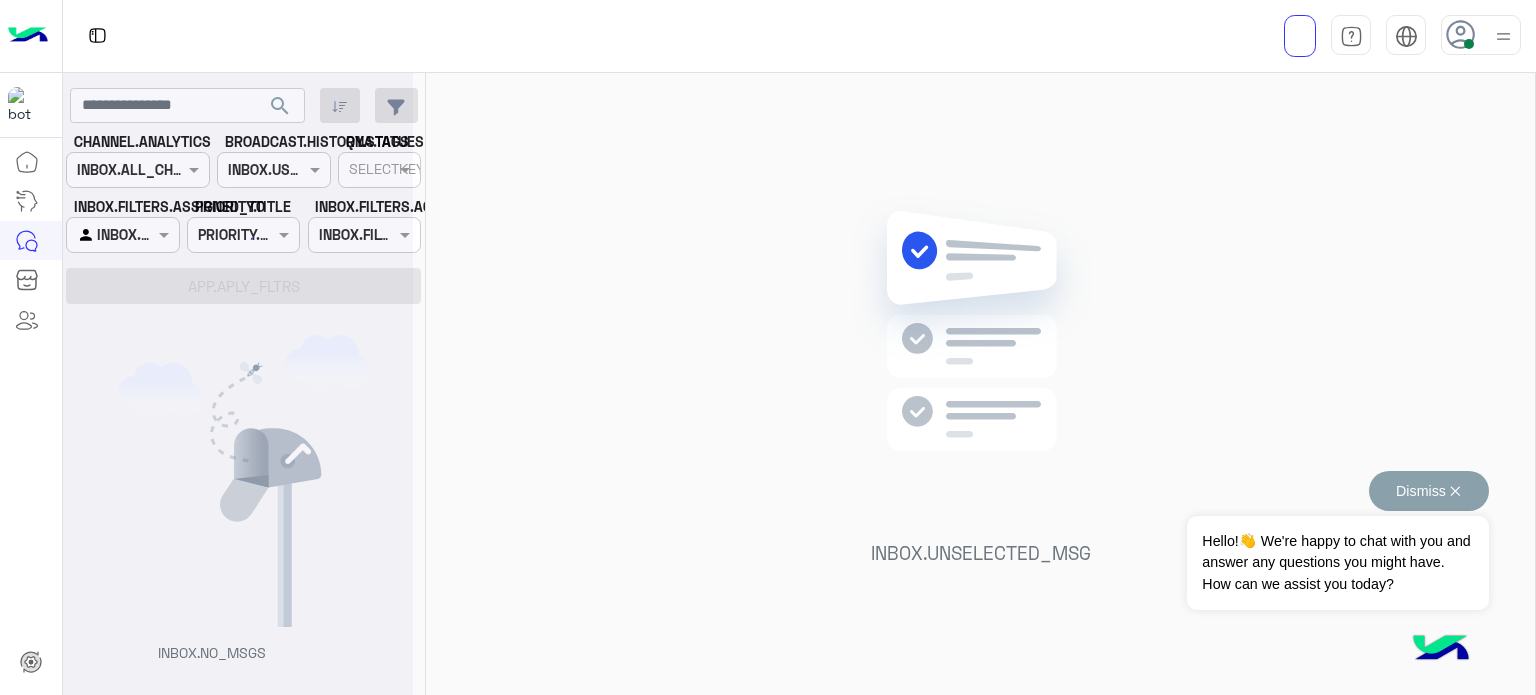 click on "Dismiss ✕" at bounding box center (1429, 491) 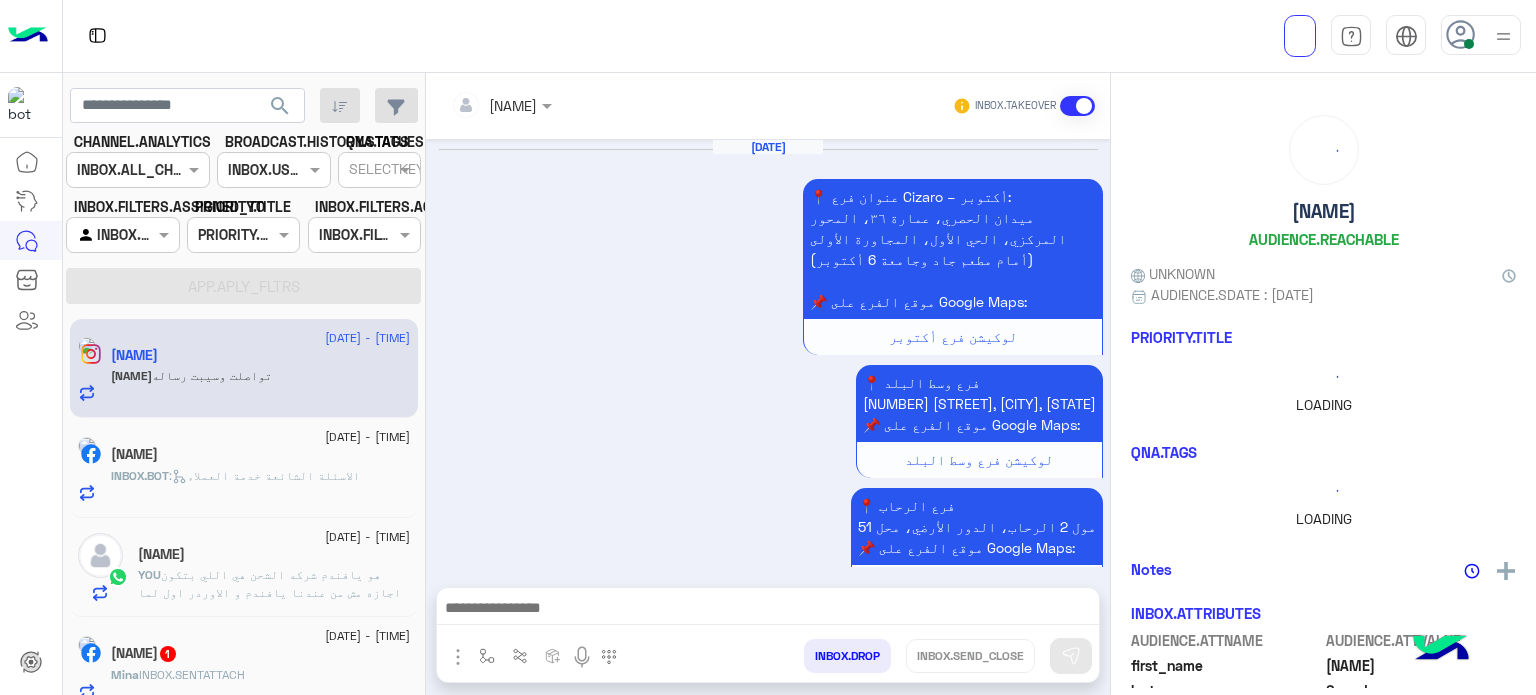 scroll, scrollTop: 1853, scrollLeft: 0, axis: vertical 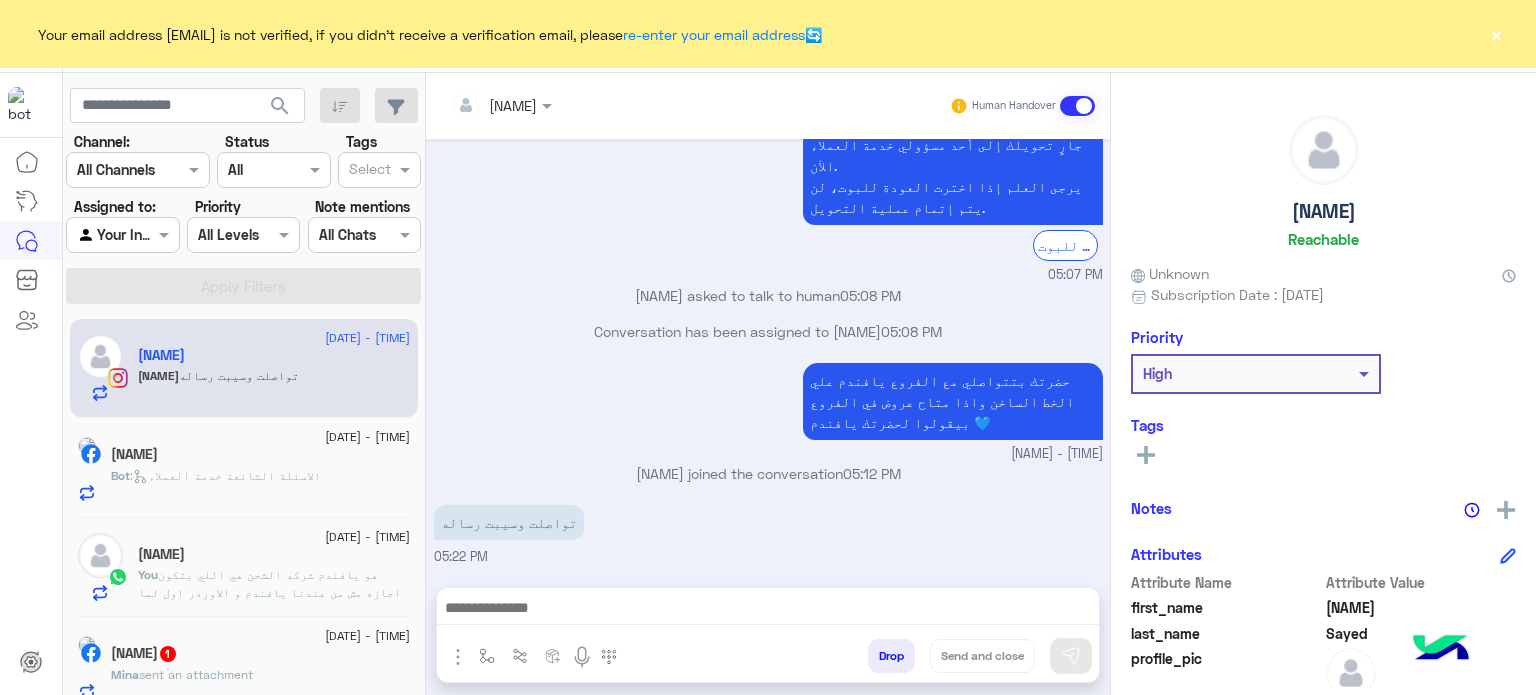 click on "×" 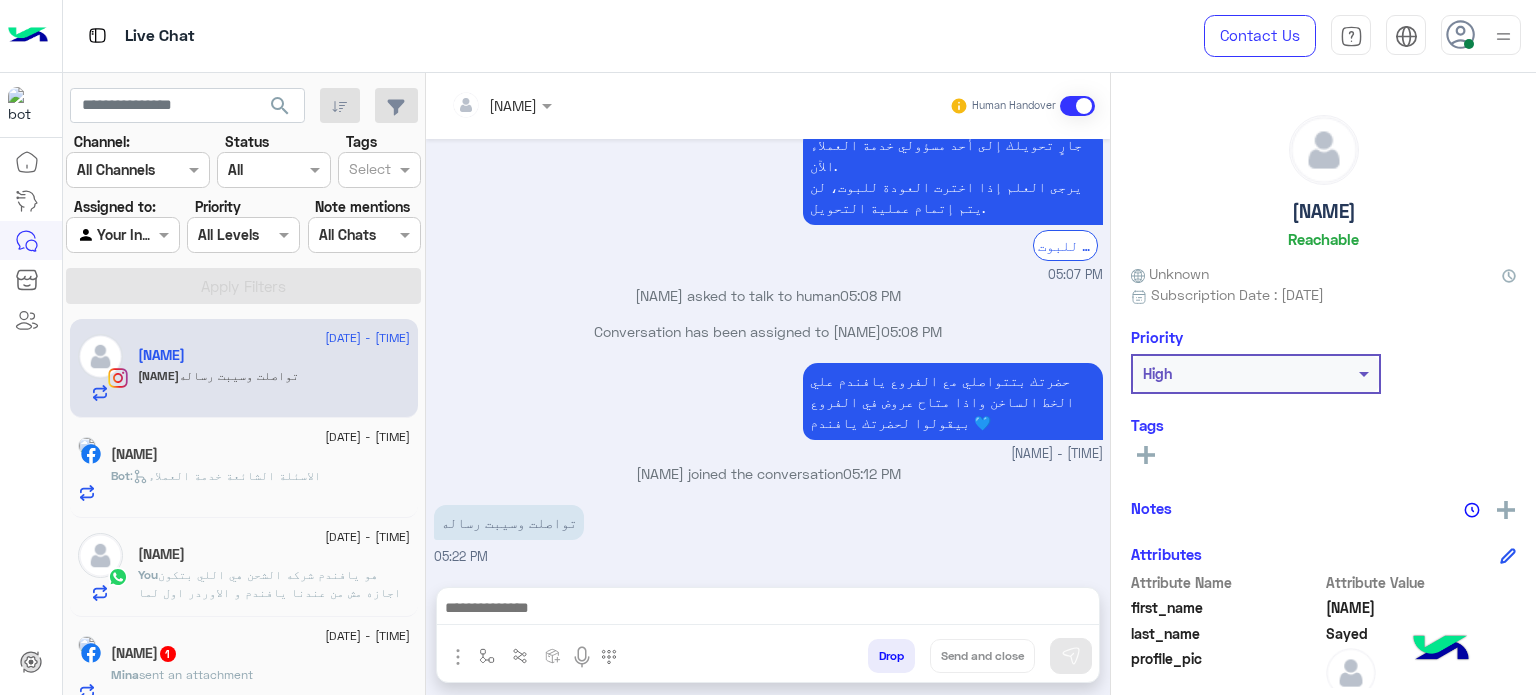 click 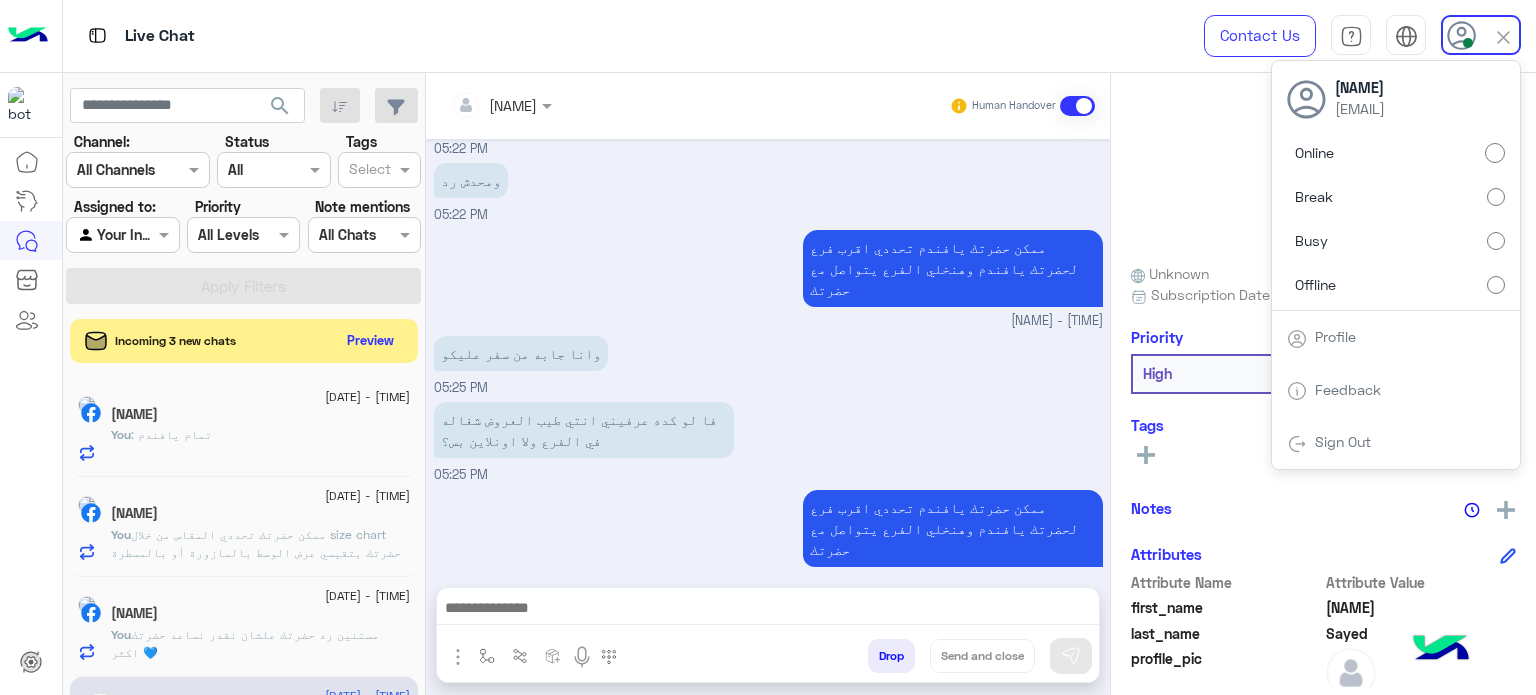 scroll, scrollTop: 2279, scrollLeft: 0, axis: vertical 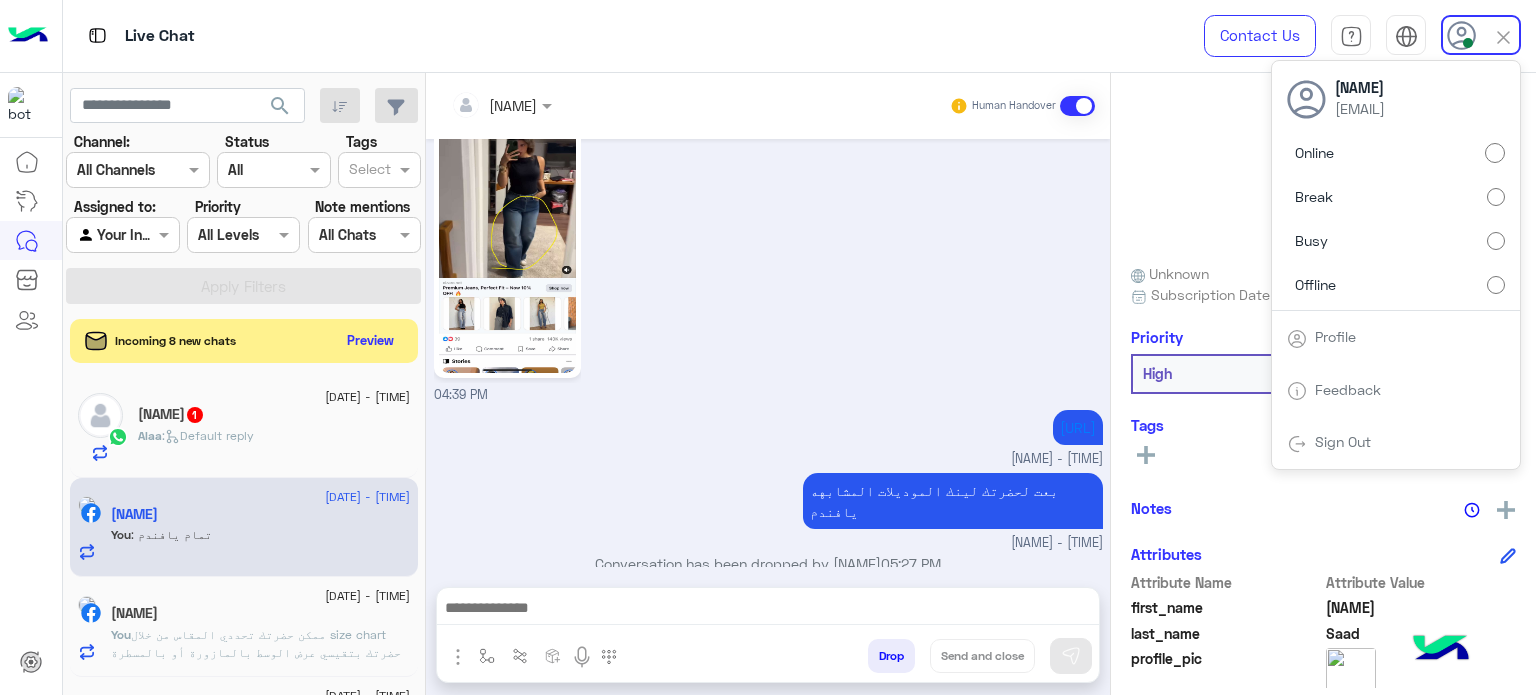 click on "Offline" at bounding box center (1396, 284) 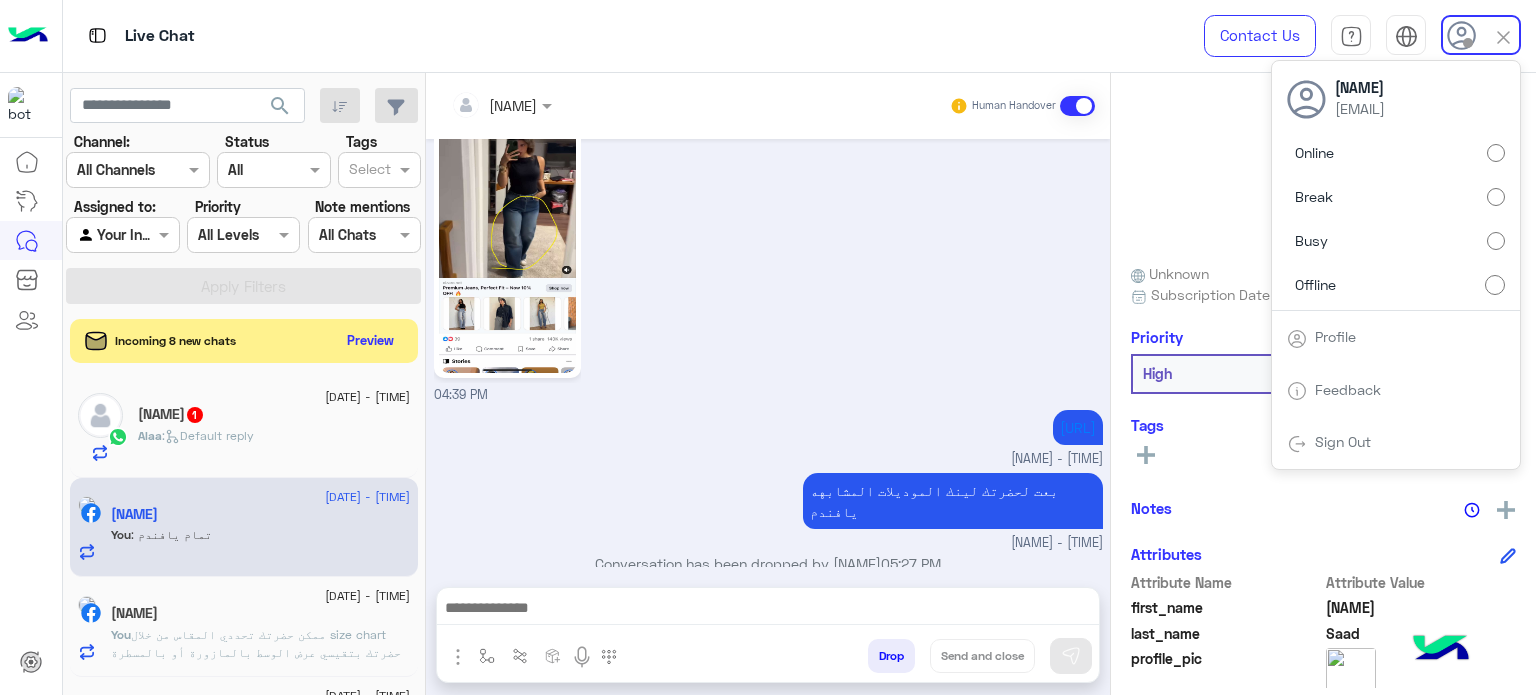click on "Live Chat" at bounding box center (554, 36) 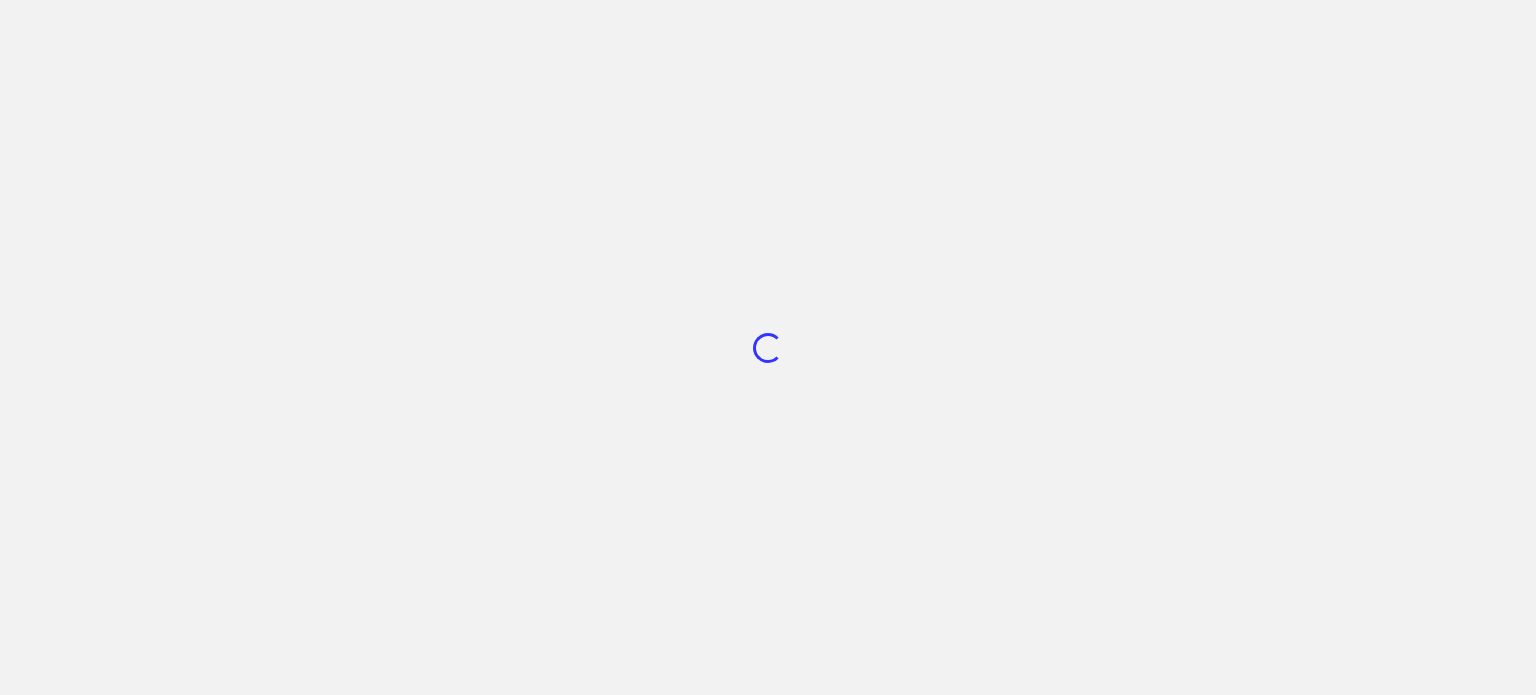 scroll, scrollTop: 0, scrollLeft: 0, axis: both 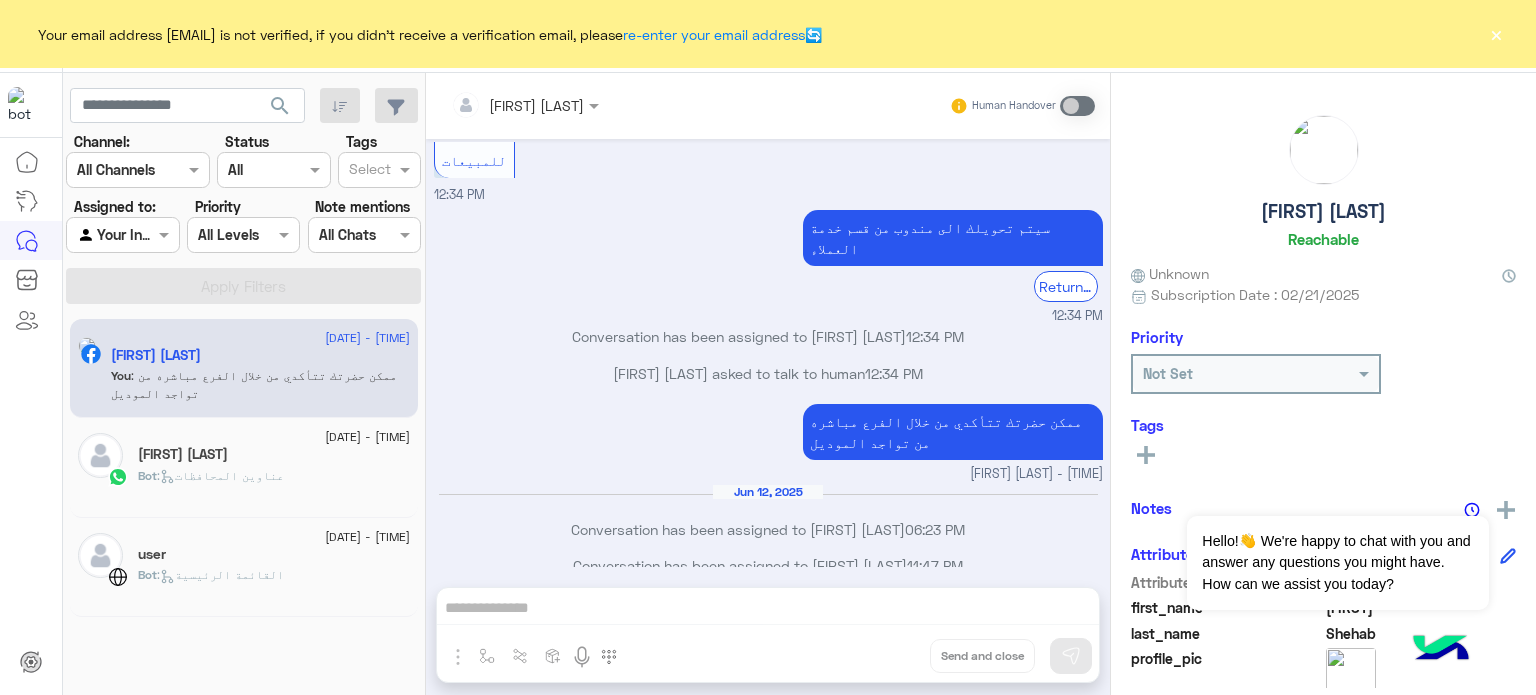 click on "×" 